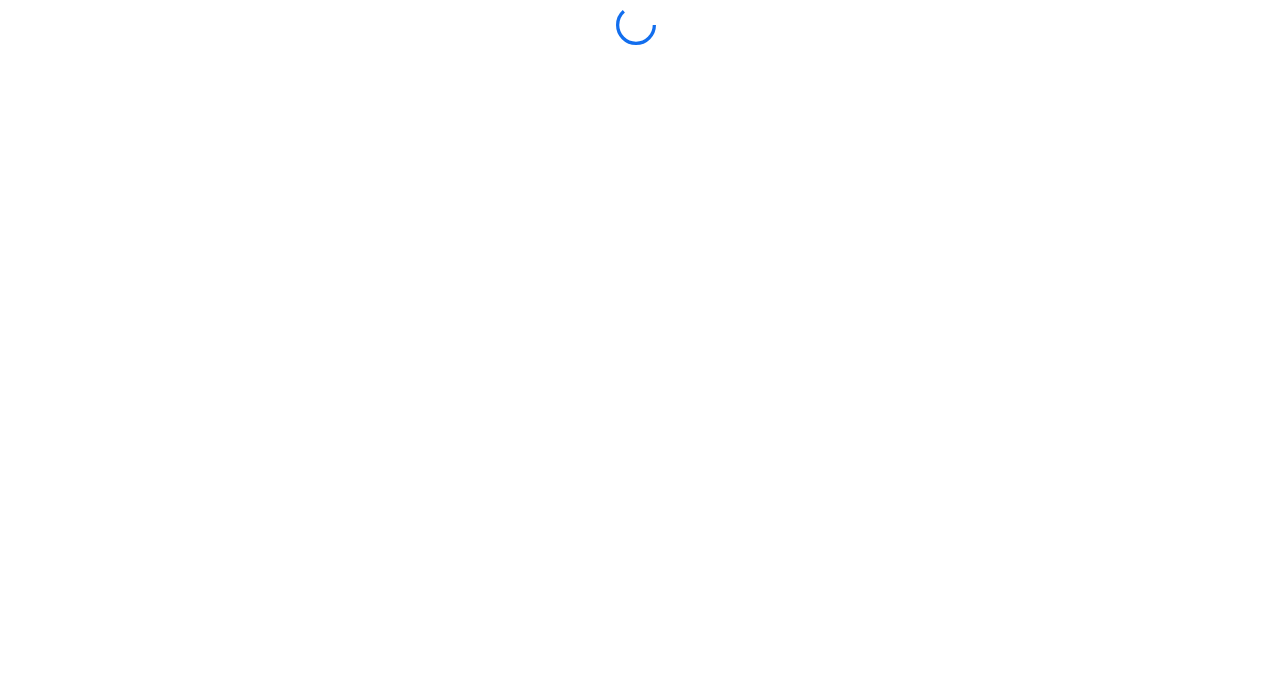 scroll, scrollTop: 0, scrollLeft: 0, axis: both 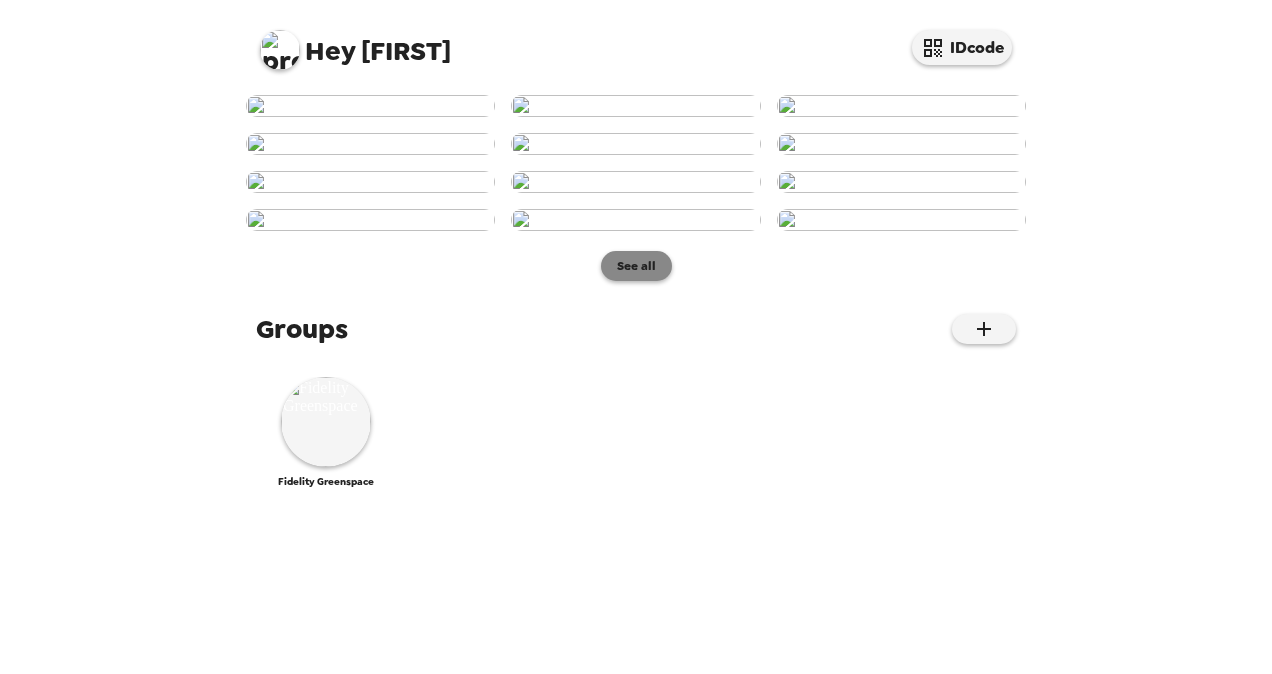 click on "See all" at bounding box center [636, 266] 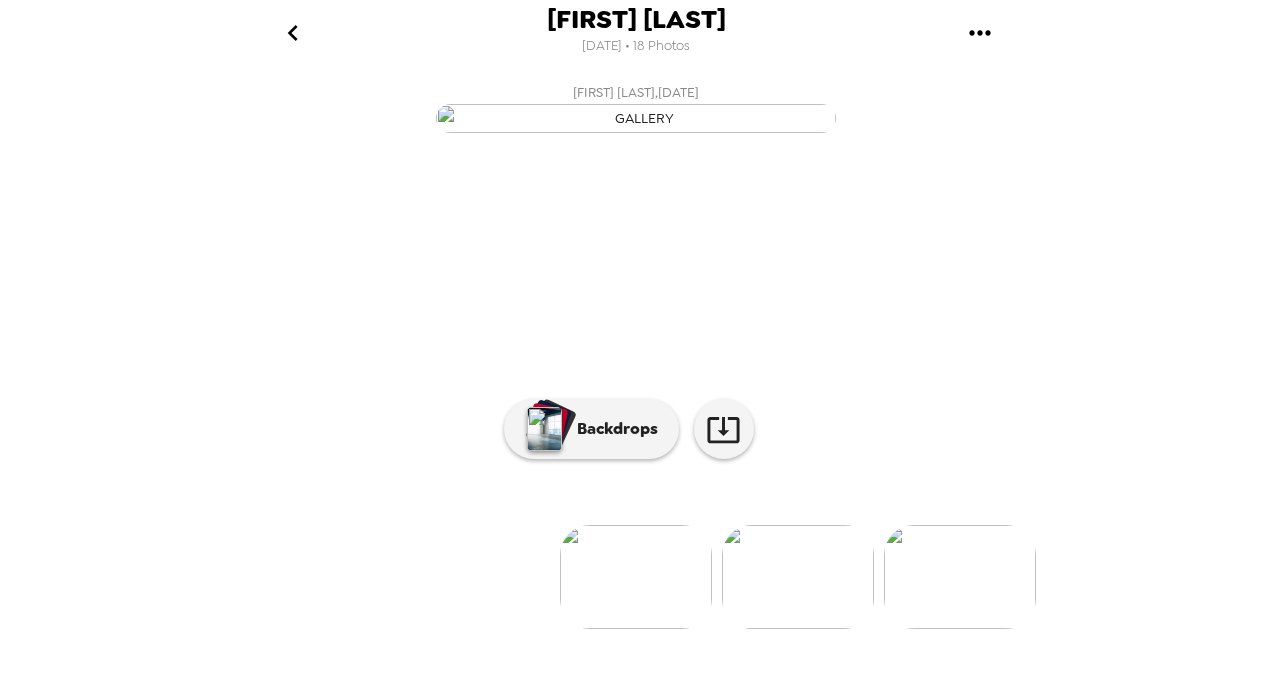 scroll, scrollTop: 191, scrollLeft: 0, axis: vertical 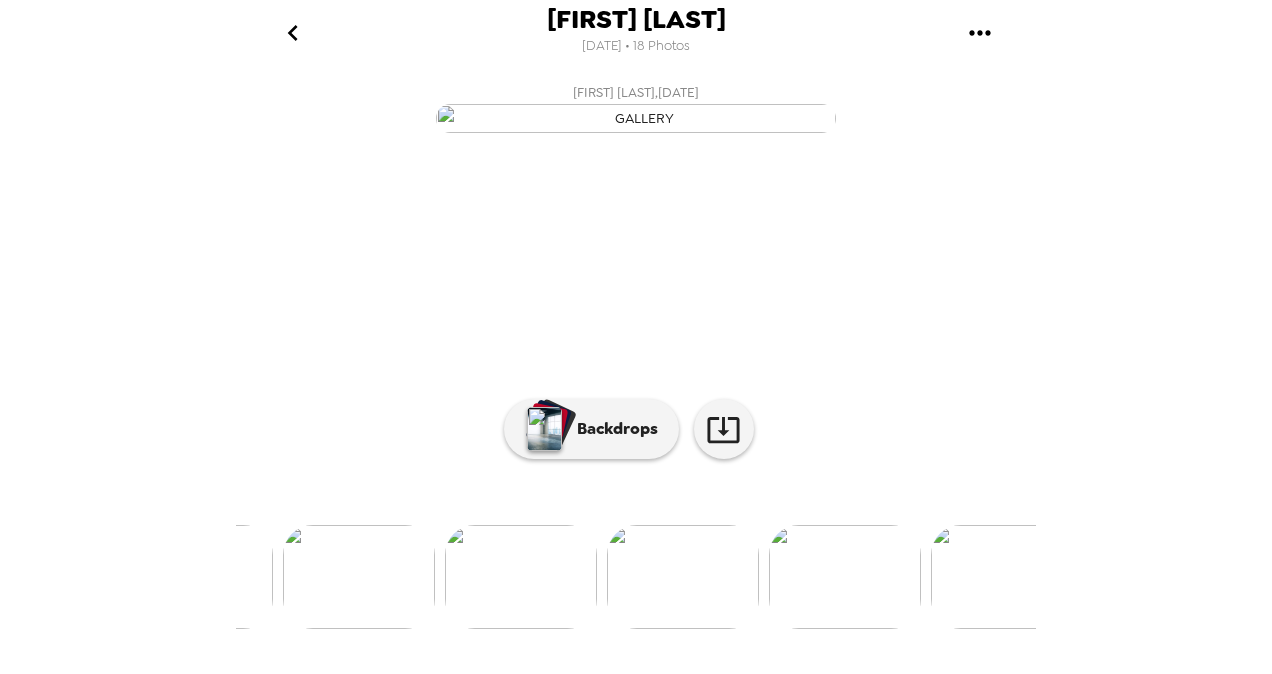 click at bounding box center [521, 577] 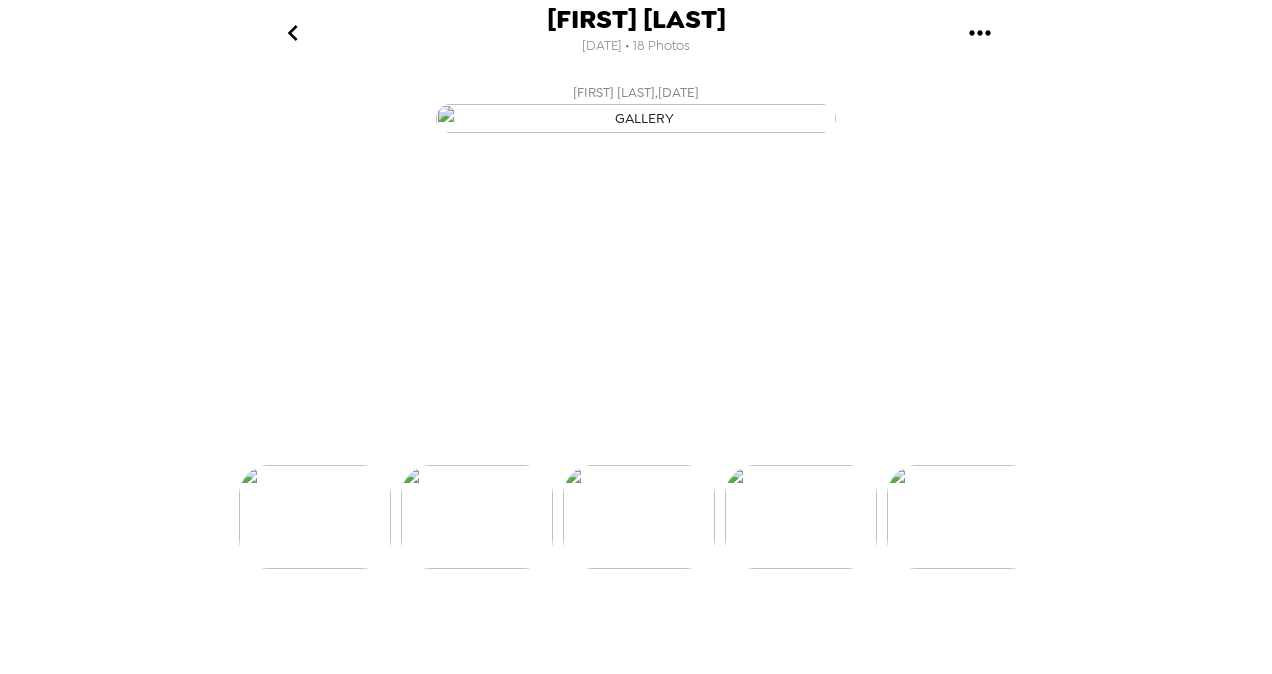 scroll, scrollTop: 0, scrollLeft: 1938, axis: horizontal 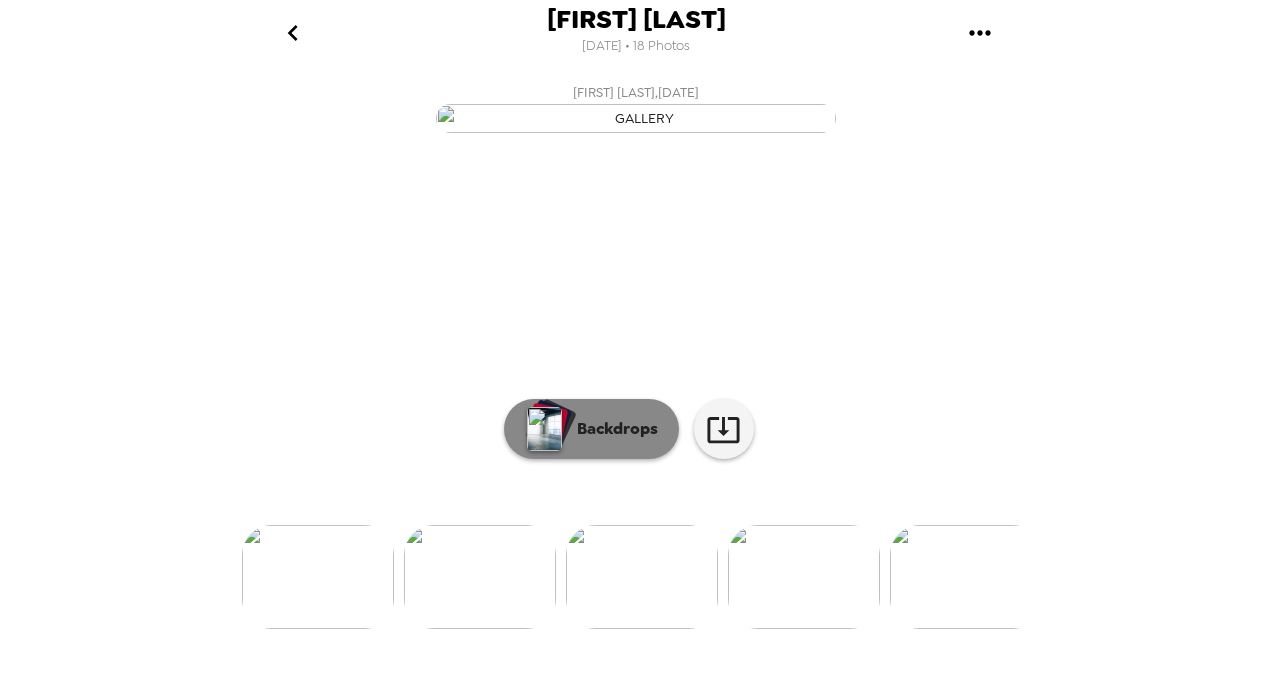click on "Backdrops" at bounding box center [612, 429] 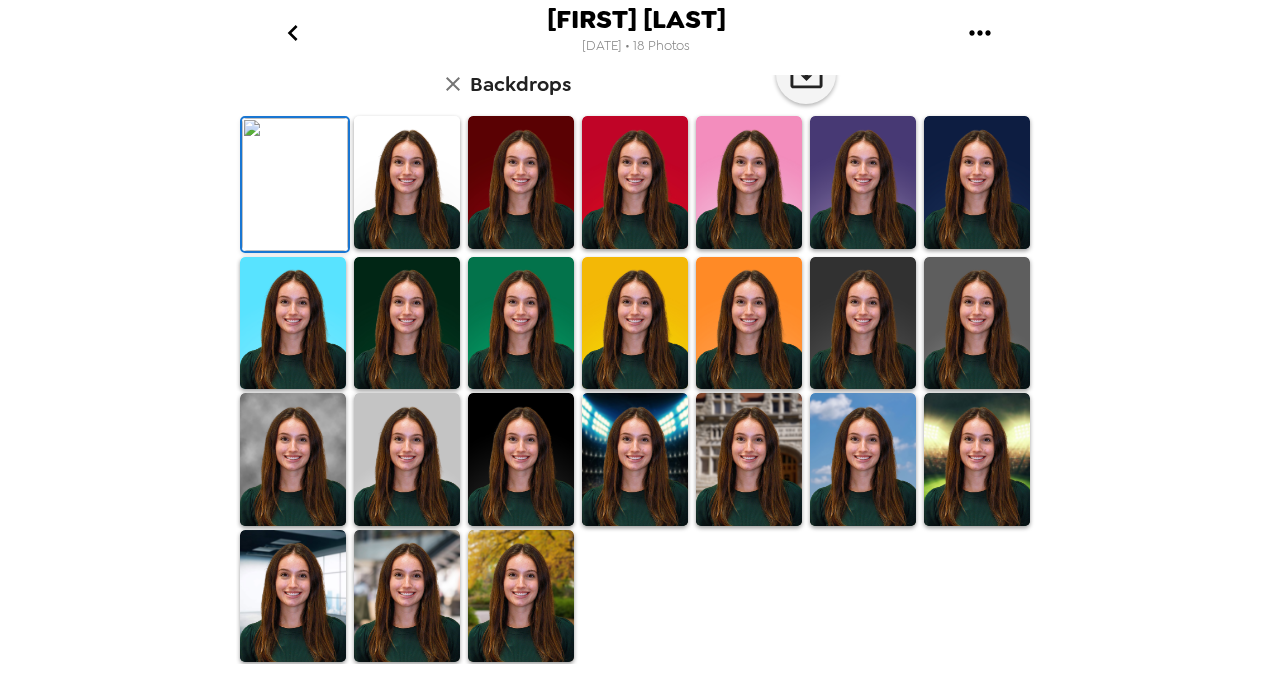 scroll, scrollTop: 131, scrollLeft: 0, axis: vertical 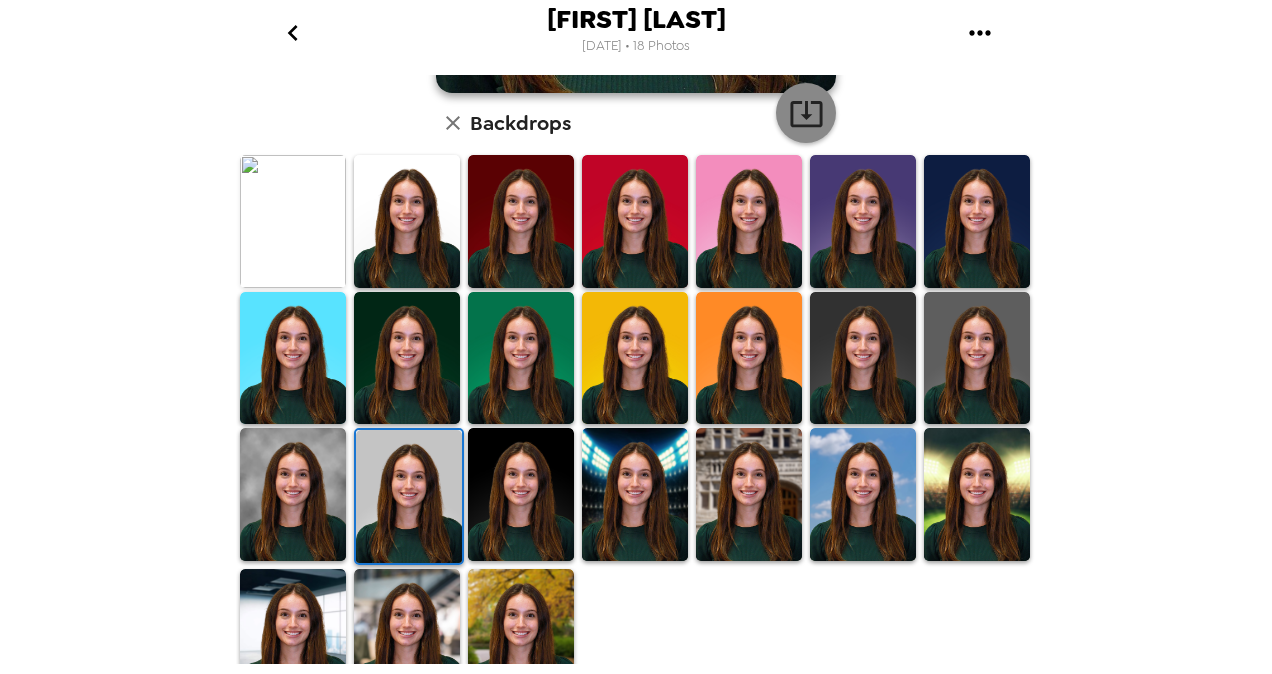 click 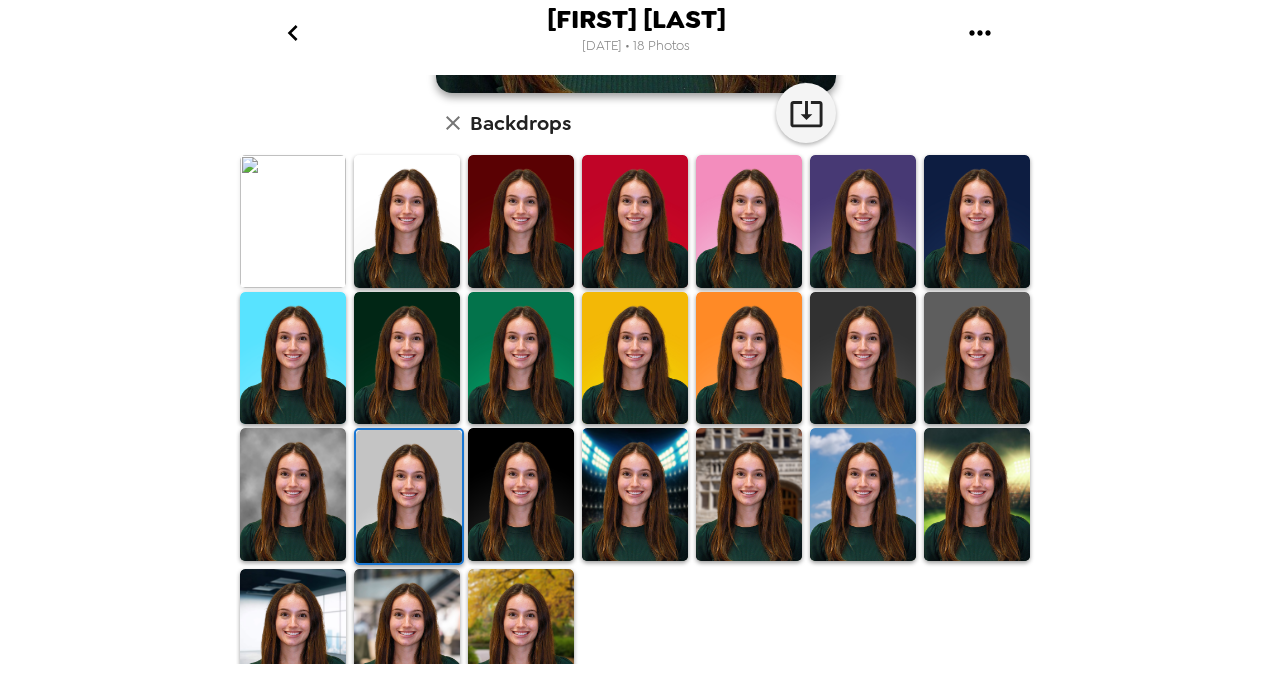 click on "[FIRST] [LAST] [DATE] • 18 Photos [FIRST] [LAST] ,  [DATE] Backdrops" at bounding box center [636, 337] 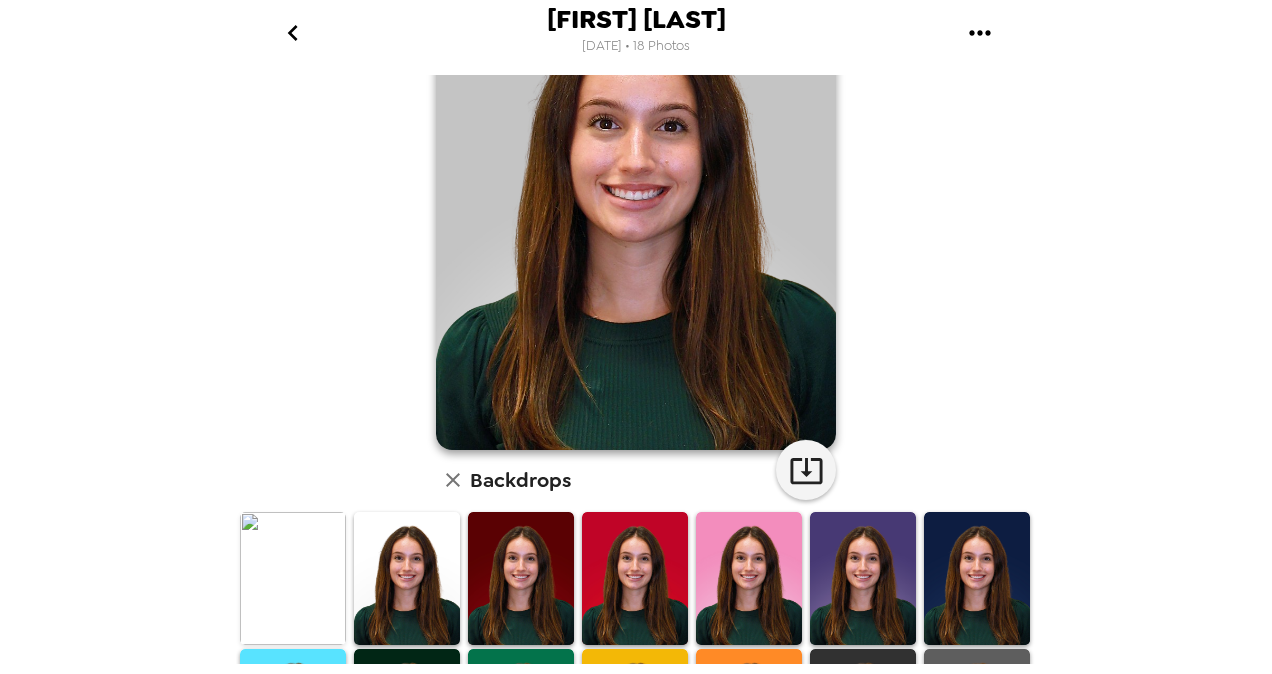 scroll, scrollTop: 0, scrollLeft: 0, axis: both 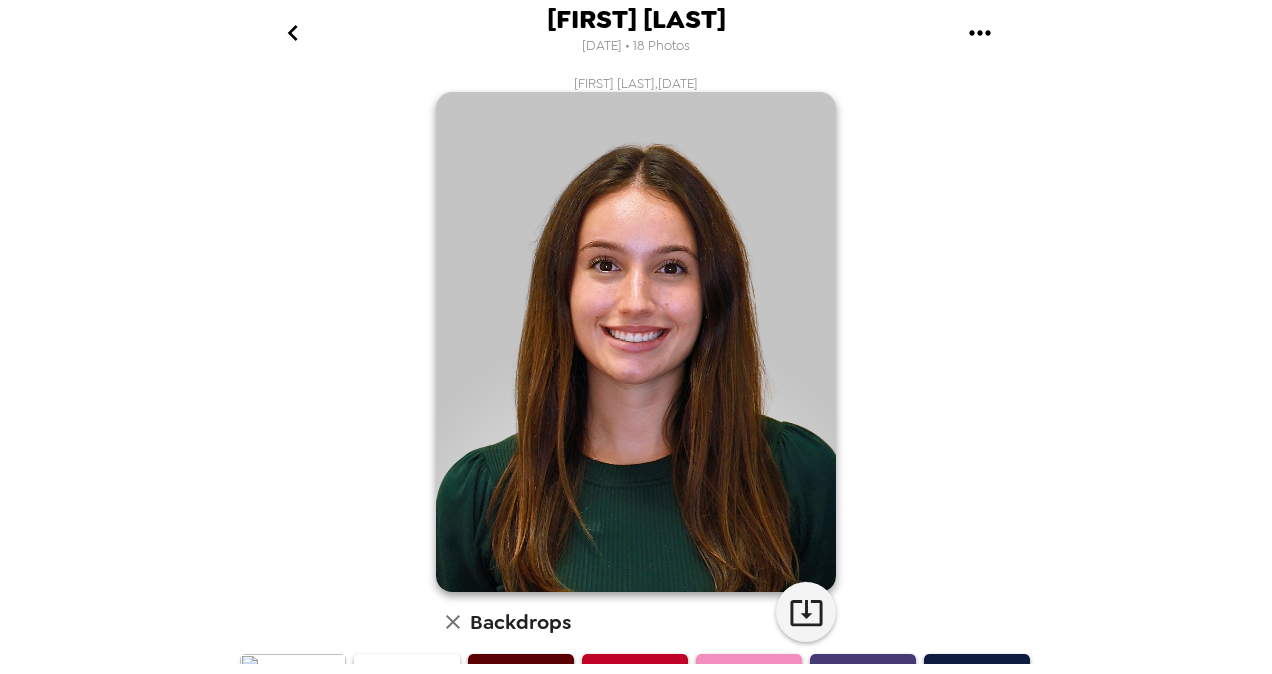 click 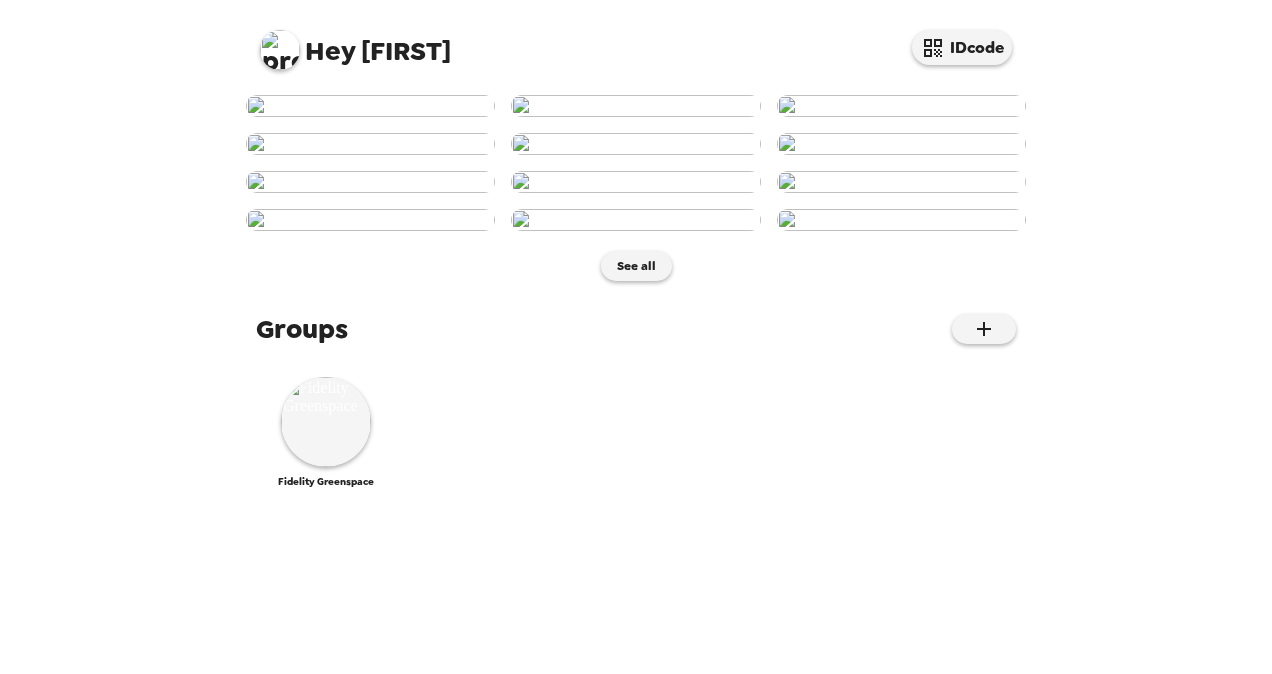 scroll, scrollTop: 988, scrollLeft: 0, axis: vertical 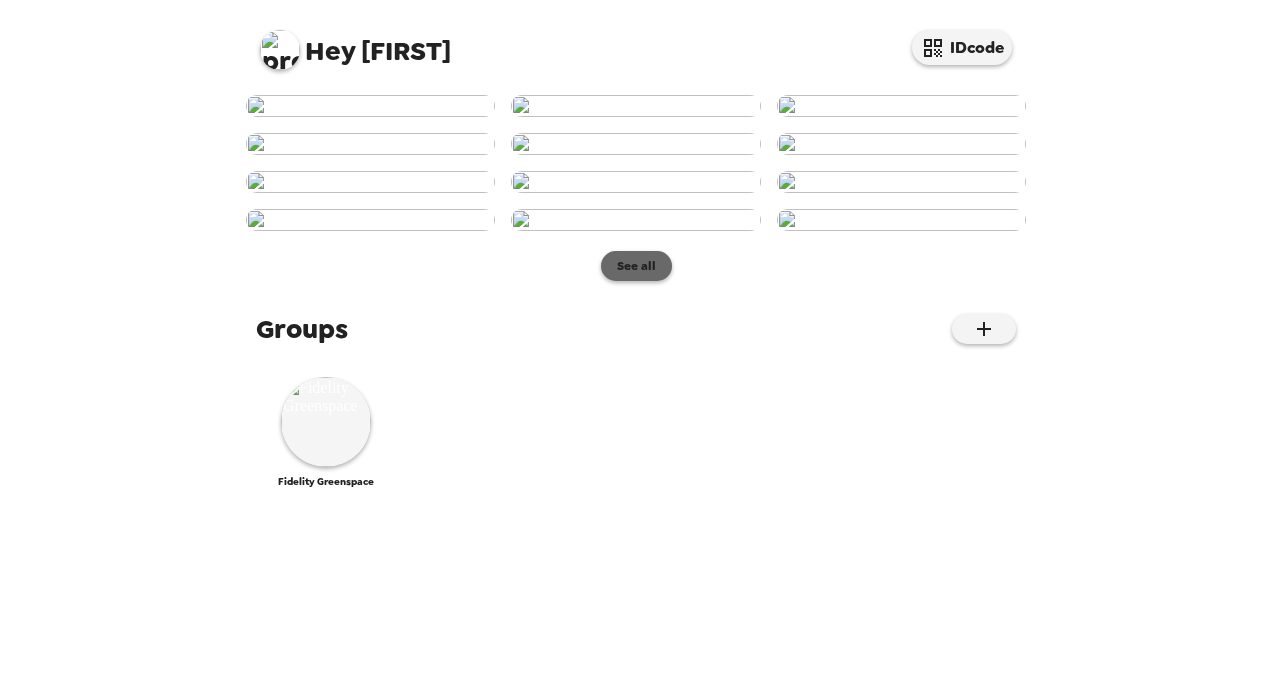 click on "See all" at bounding box center [636, 266] 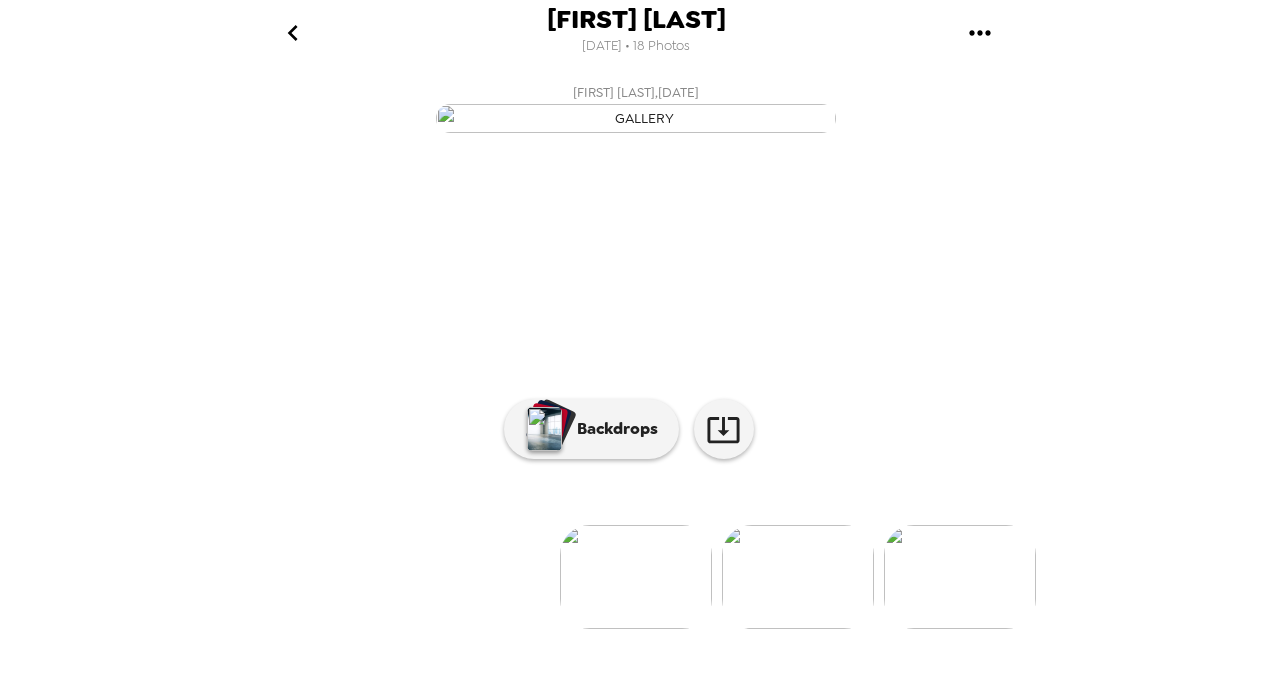 scroll, scrollTop: 191, scrollLeft: 0, axis: vertical 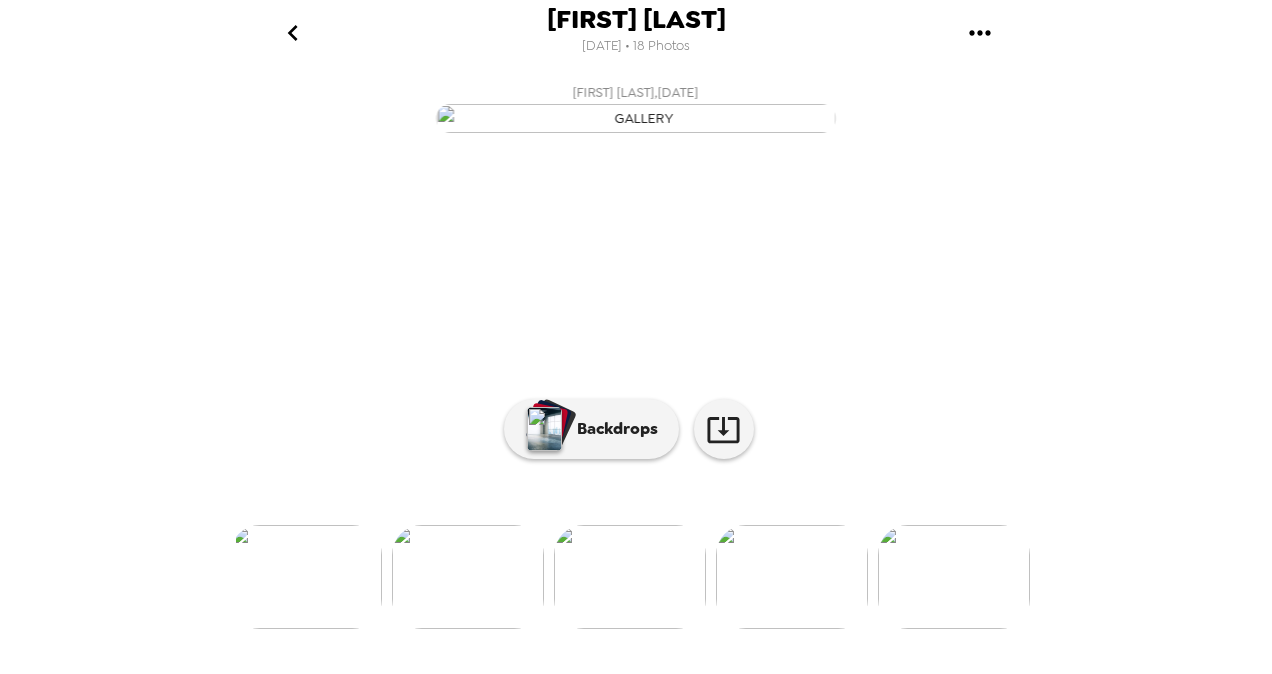 click at bounding box center [630, 577] 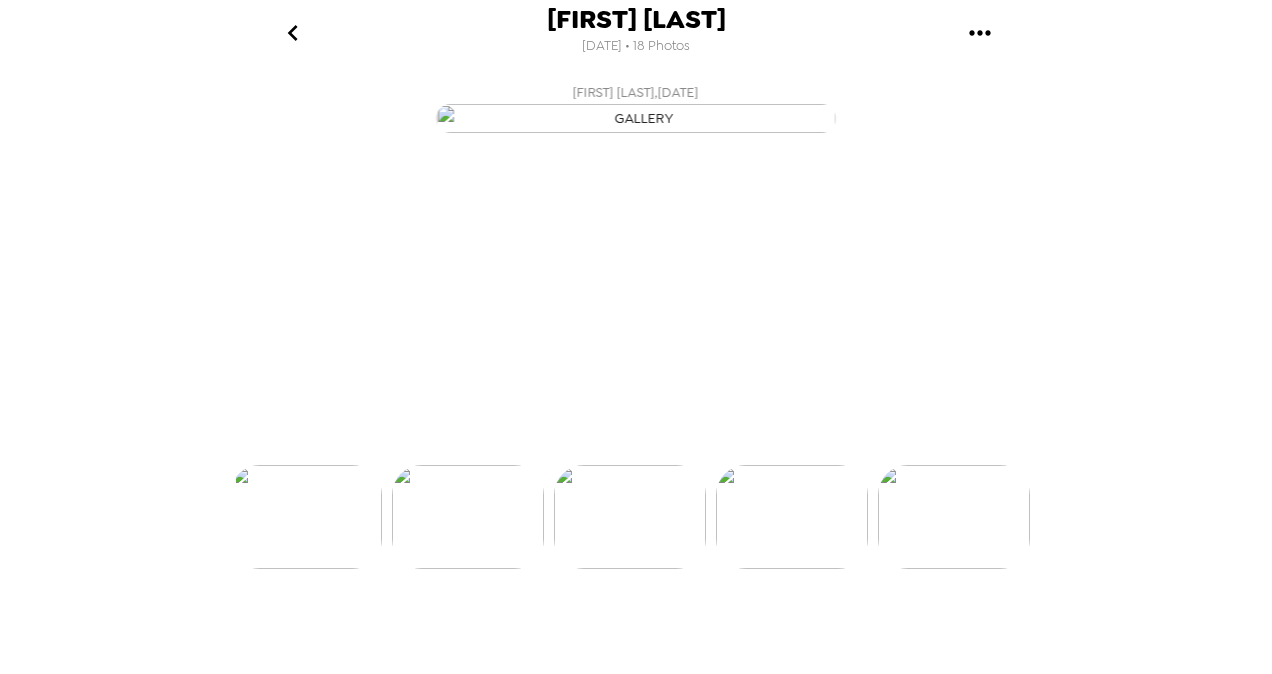 scroll, scrollTop: 131, scrollLeft: 0, axis: vertical 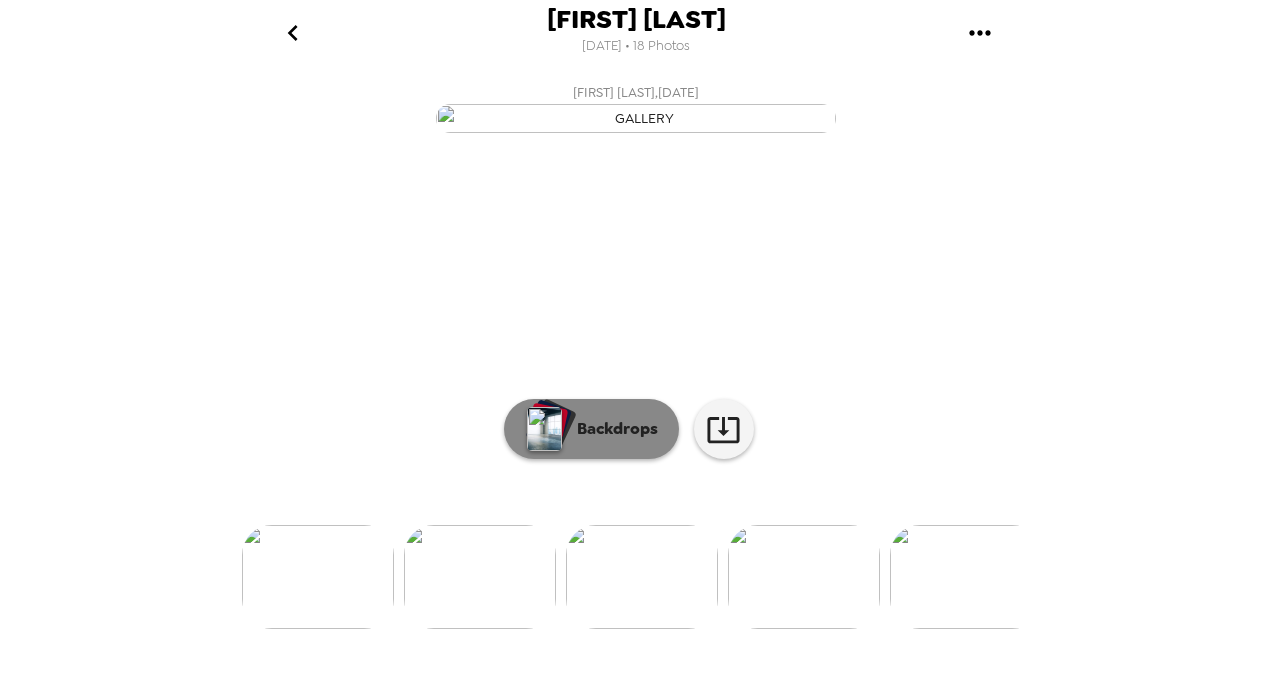 click on "Backdrops" at bounding box center [612, 429] 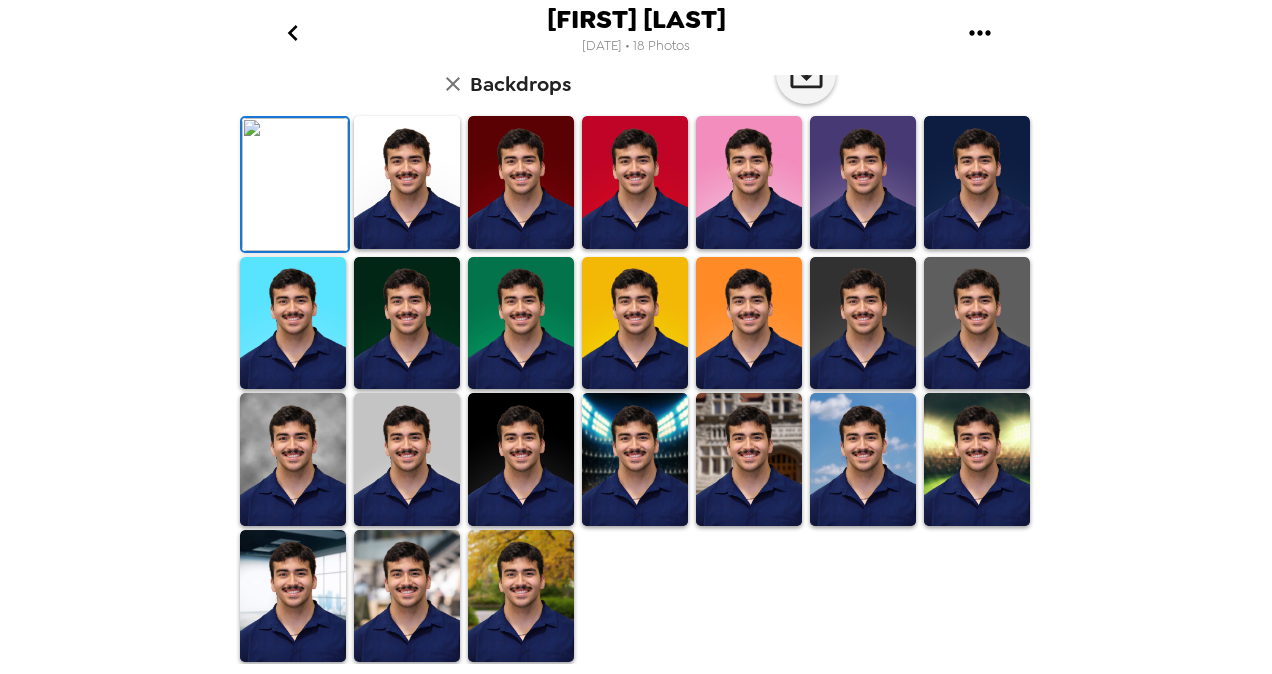 scroll, scrollTop: 131, scrollLeft: 0, axis: vertical 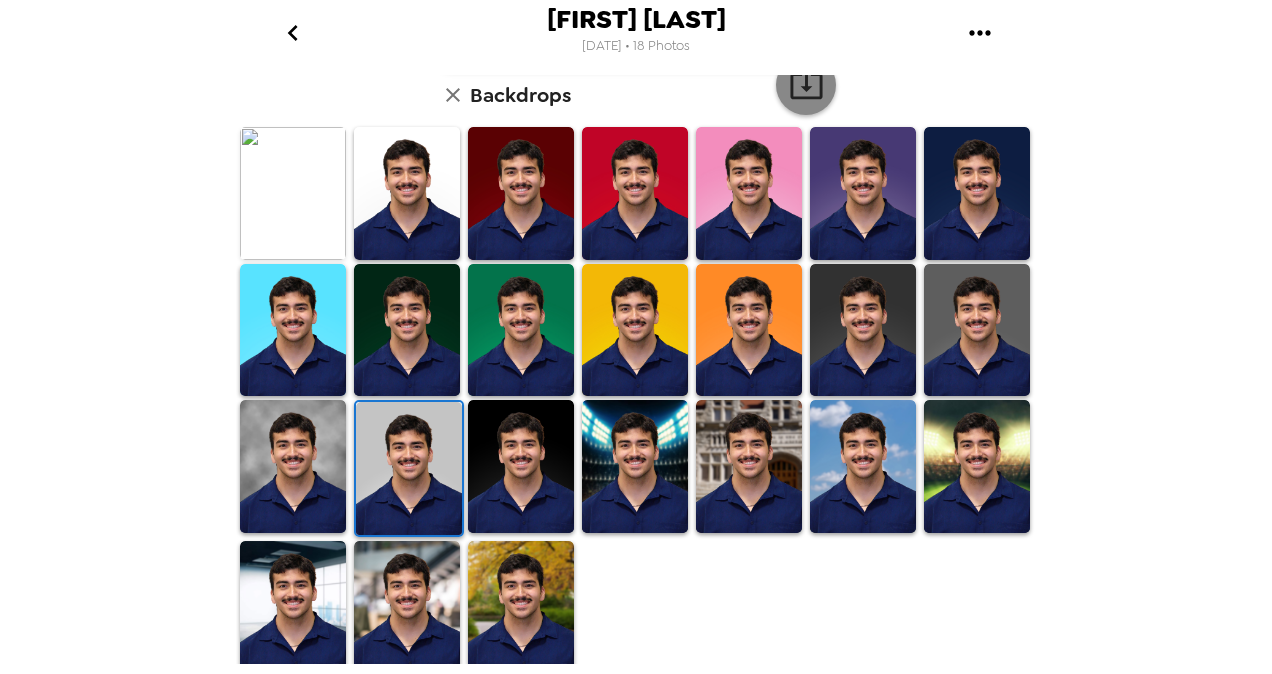 click 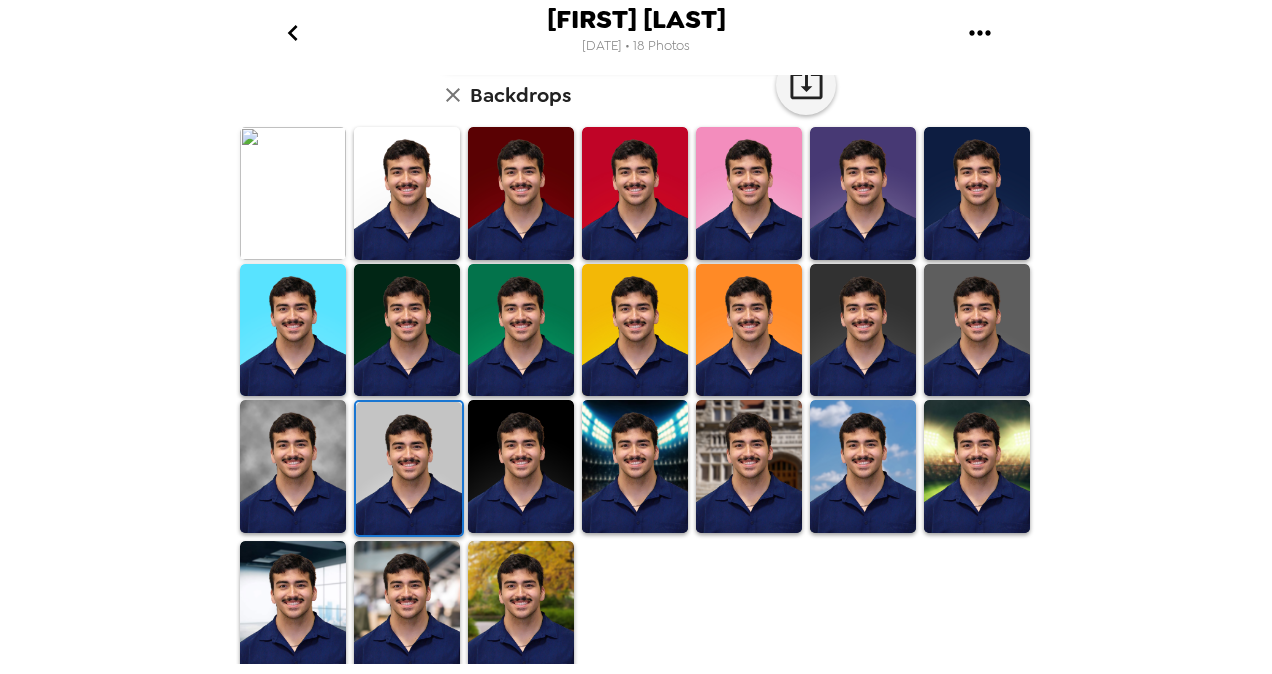 click at bounding box center (292, 32) 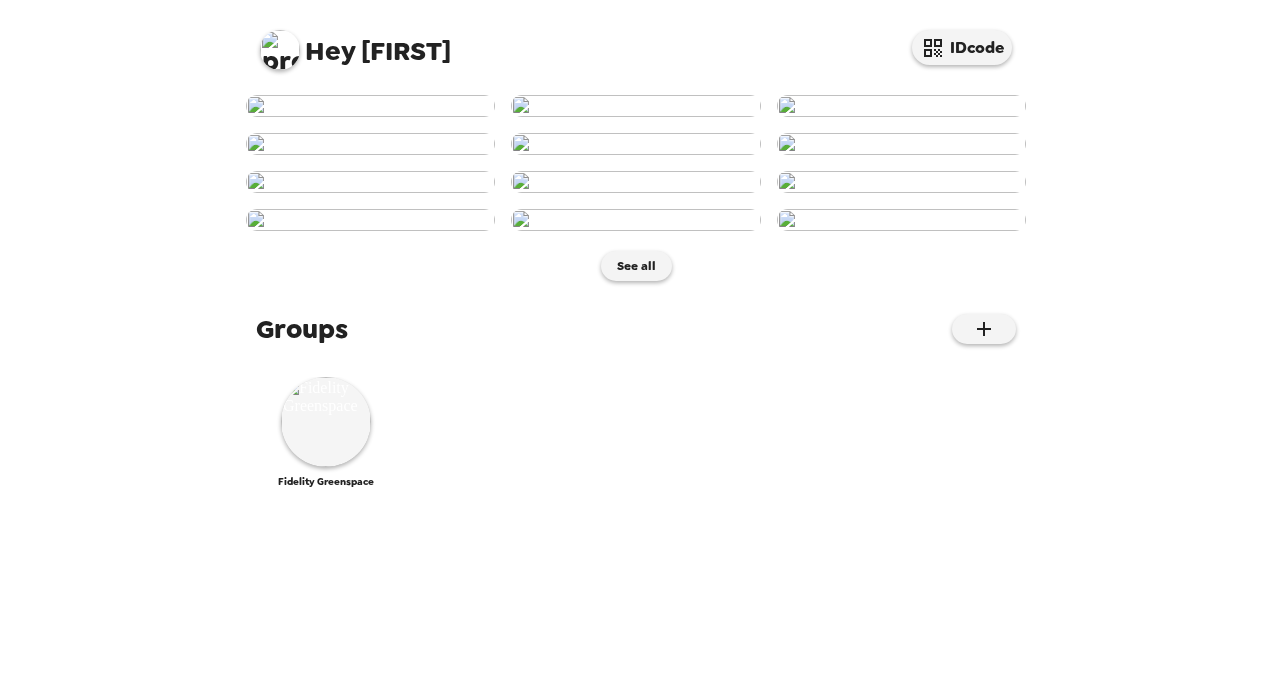 scroll, scrollTop: 988, scrollLeft: 0, axis: vertical 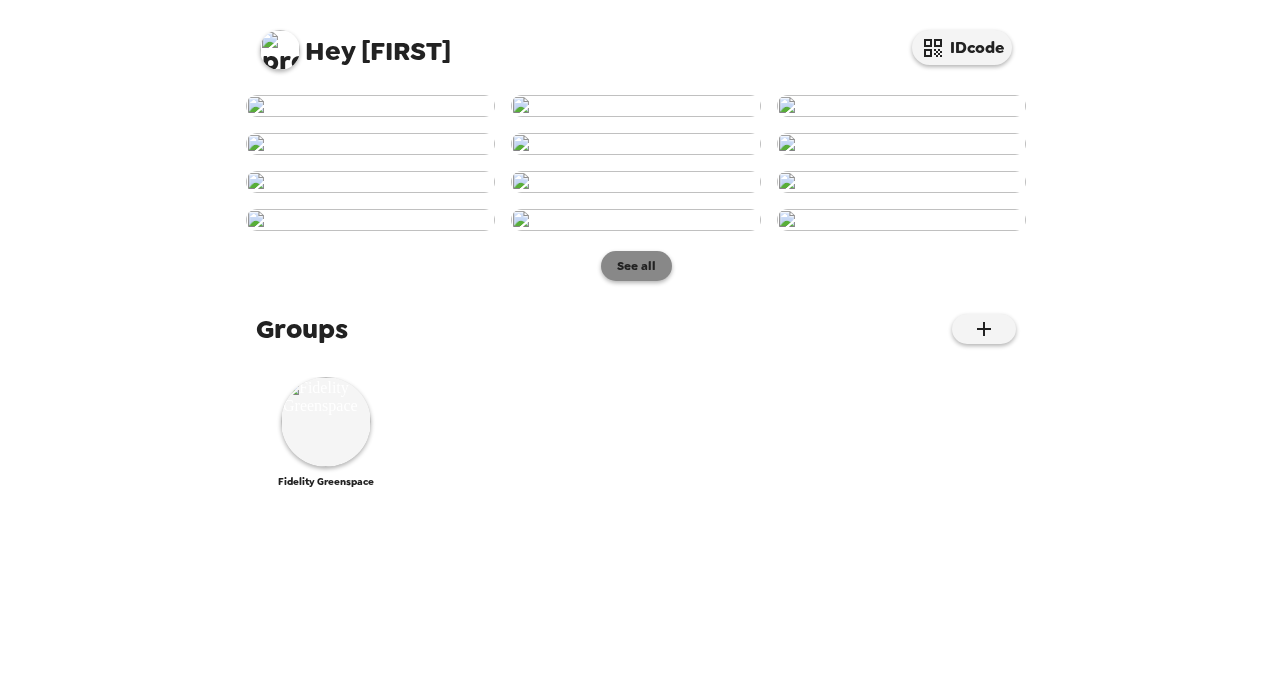 click on "See all" at bounding box center [636, 266] 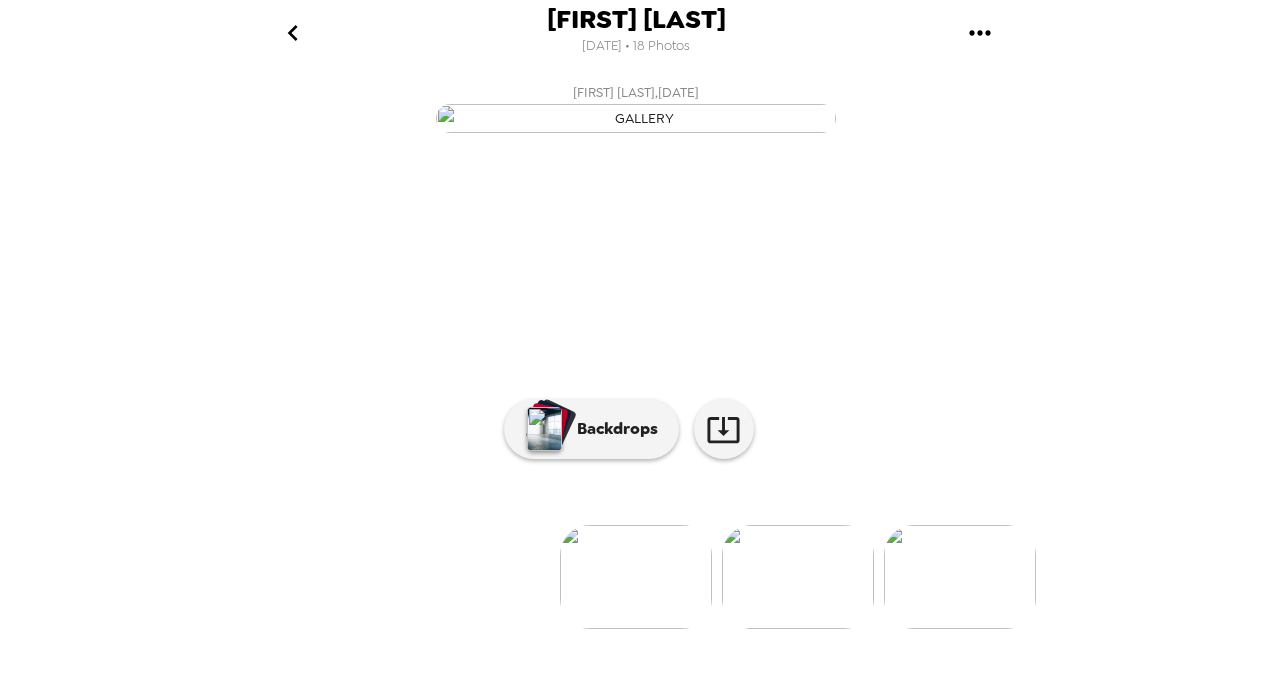 scroll, scrollTop: 191, scrollLeft: 0, axis: vertical 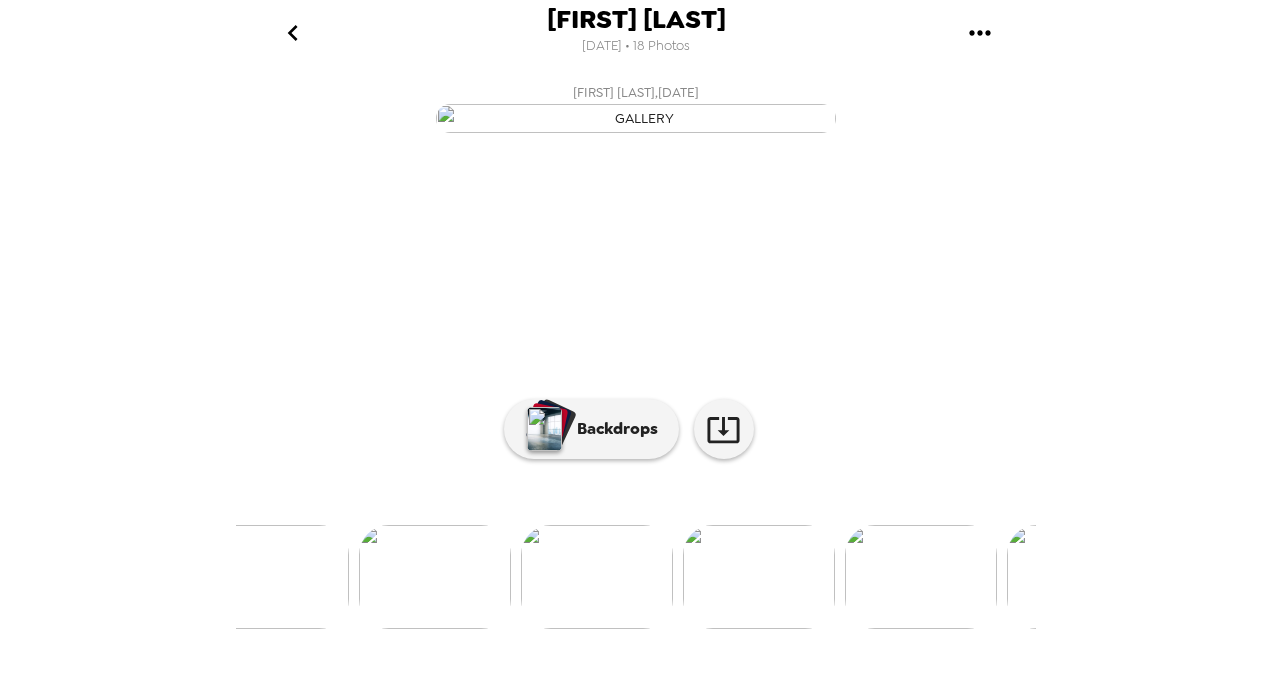 click at bounding box center [597, 577] 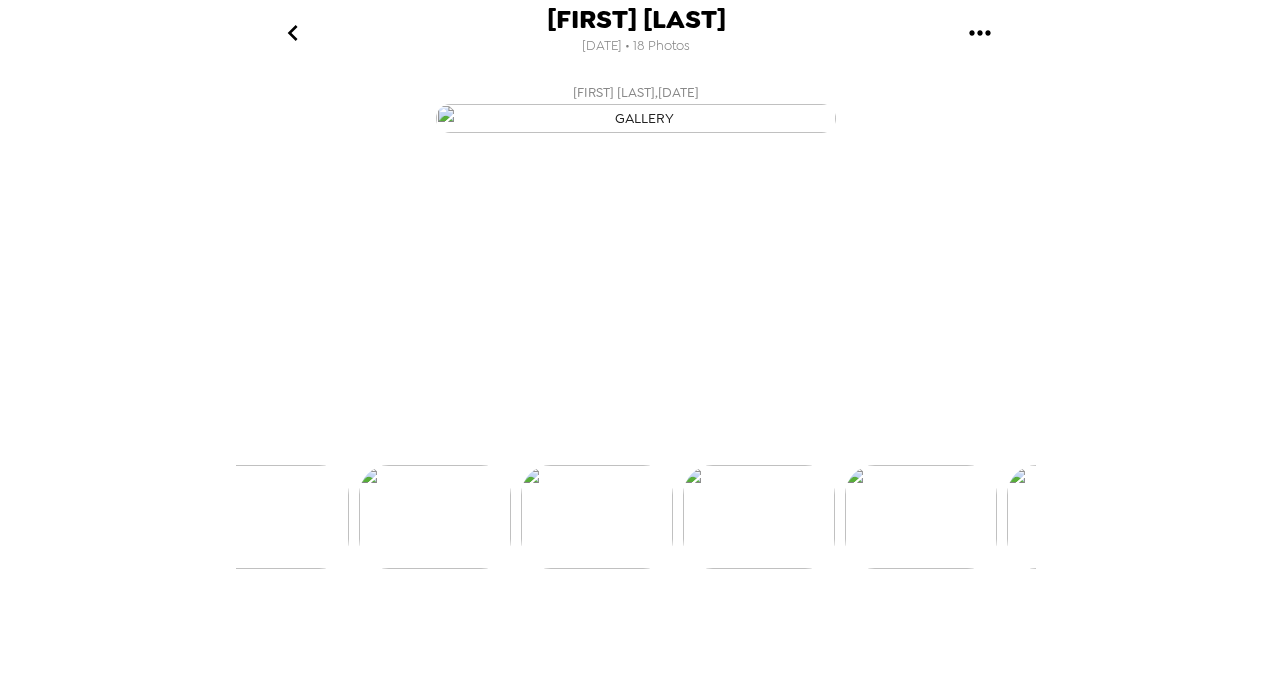 scroll, scrollTop: 131, scrollLeft: 0, axis: vertical 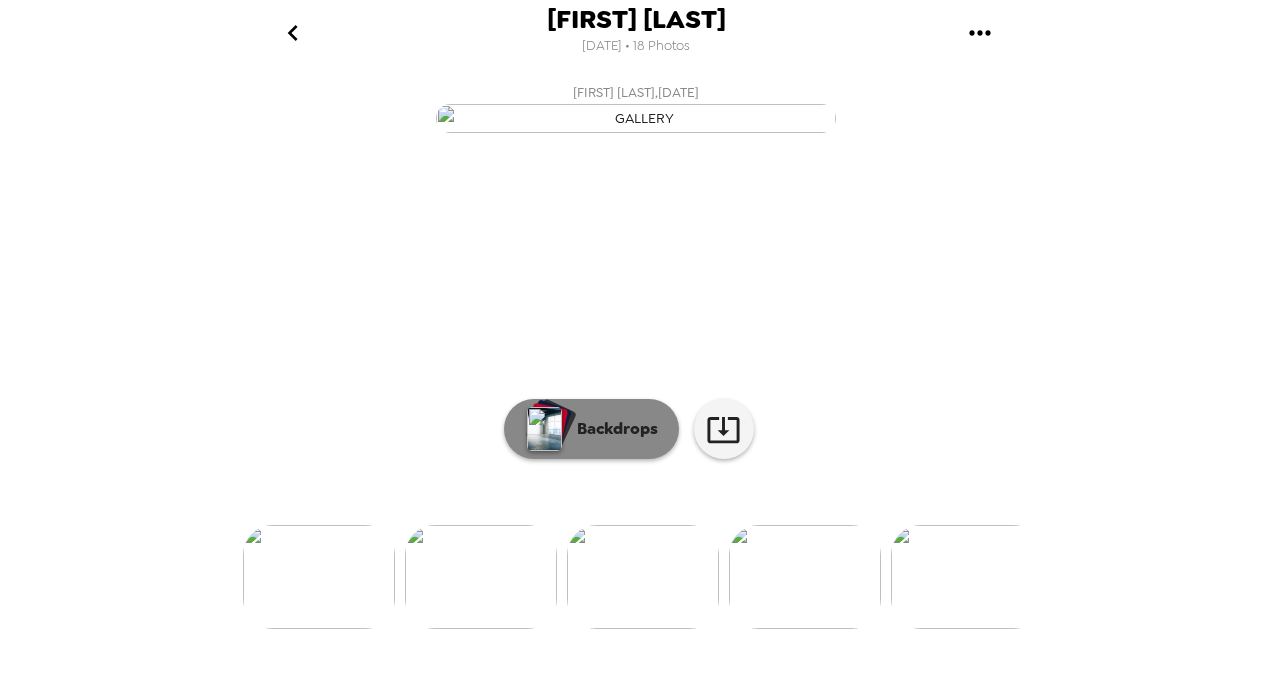 click on "Backdrops" at bounding box center [612, 429] 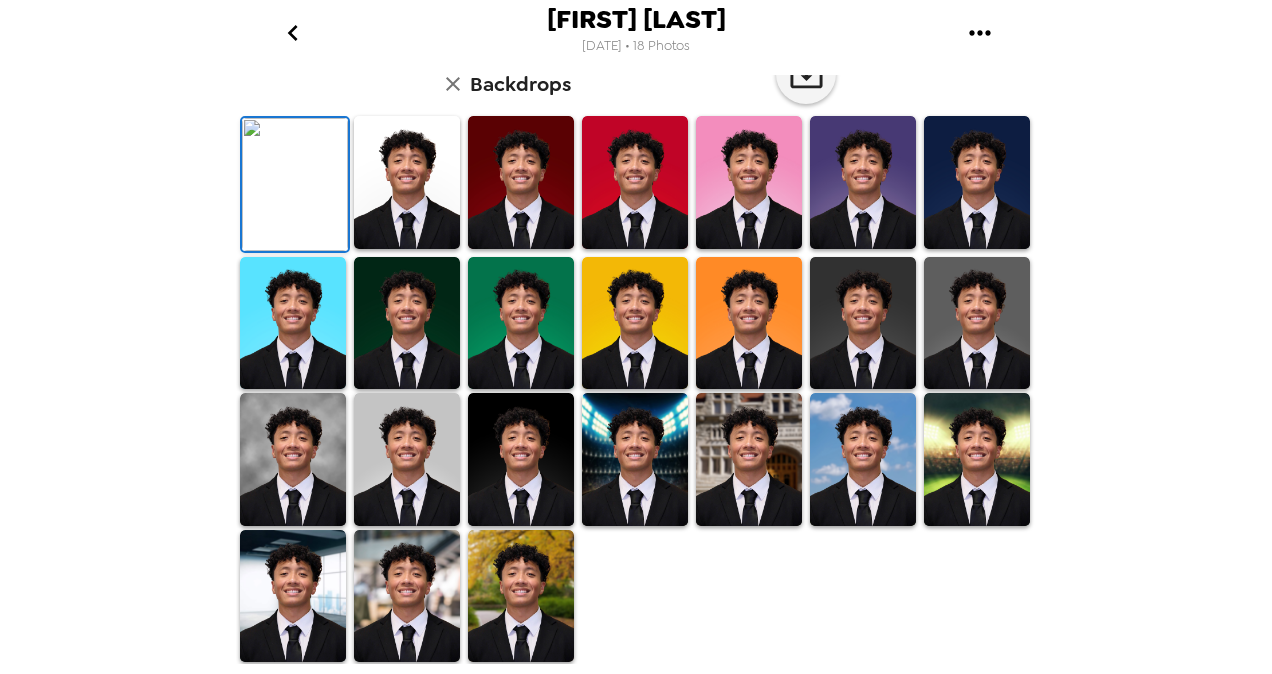 scroll, scrollTop: 131, scrollLeft: 0, axis: vertical 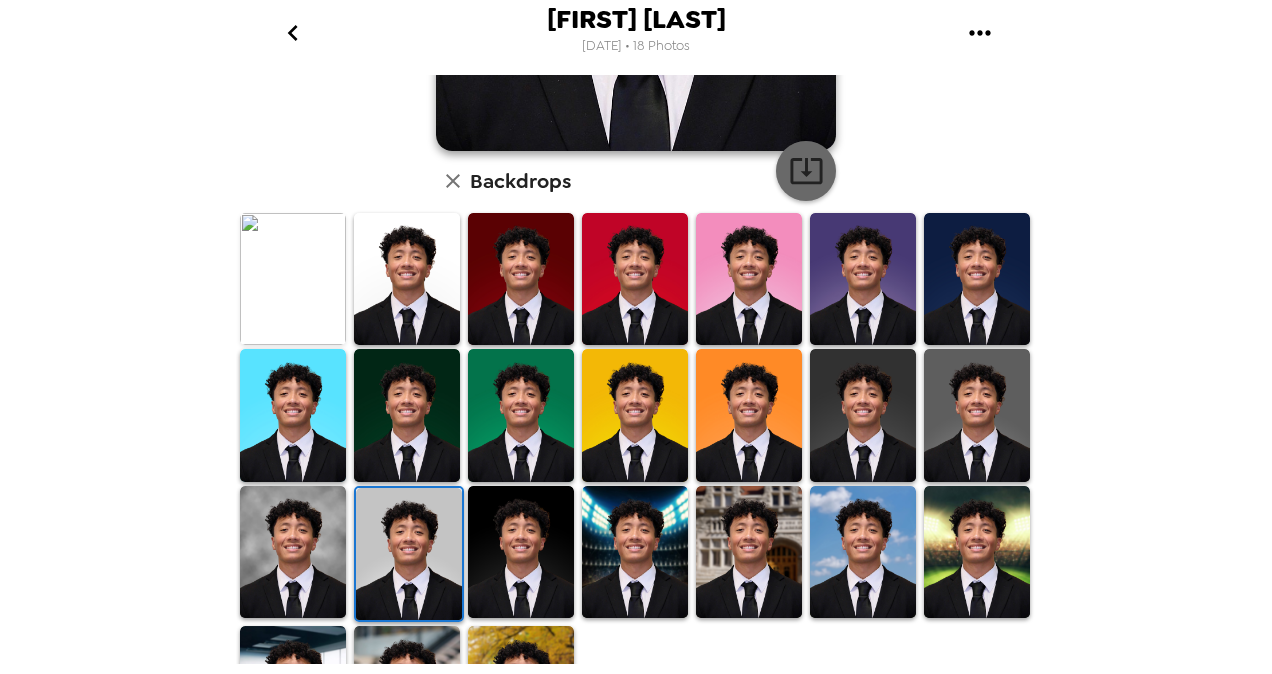 click 